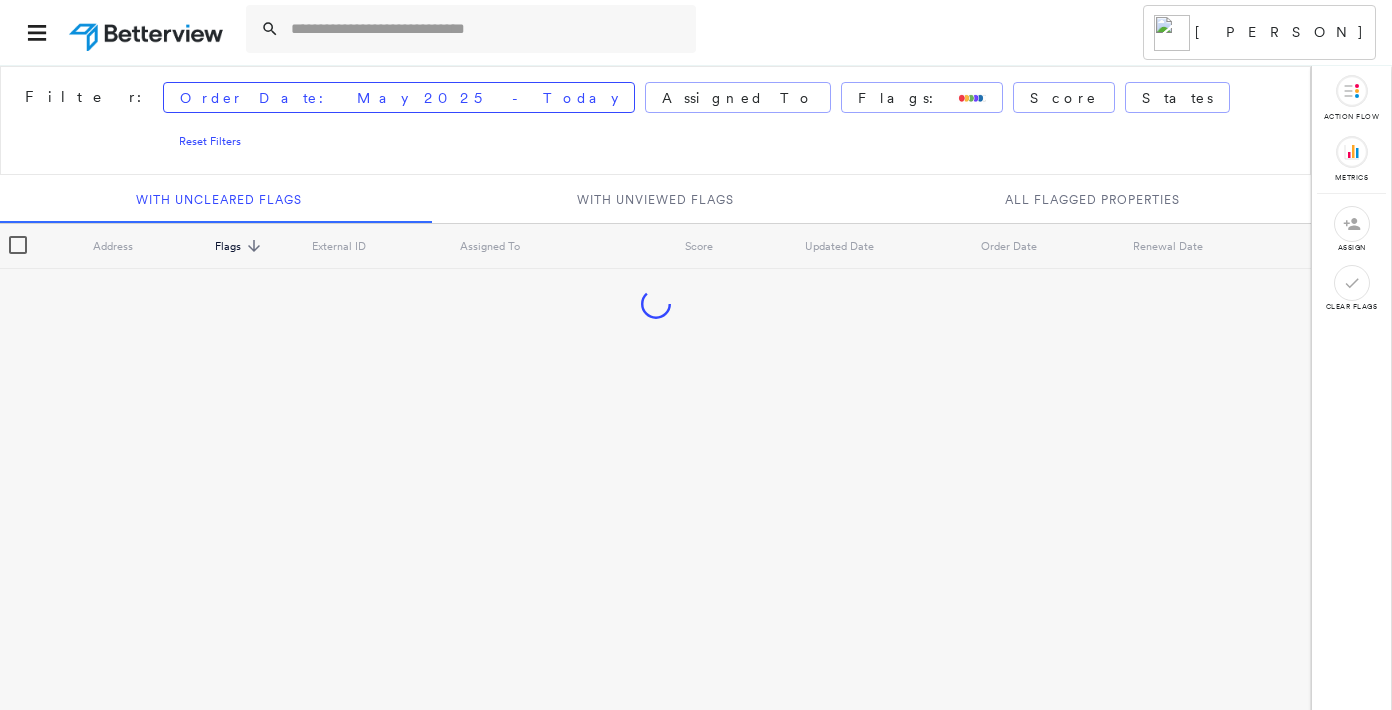 scroll, scrollTop: 0, scrollLeft: 0, axis: both 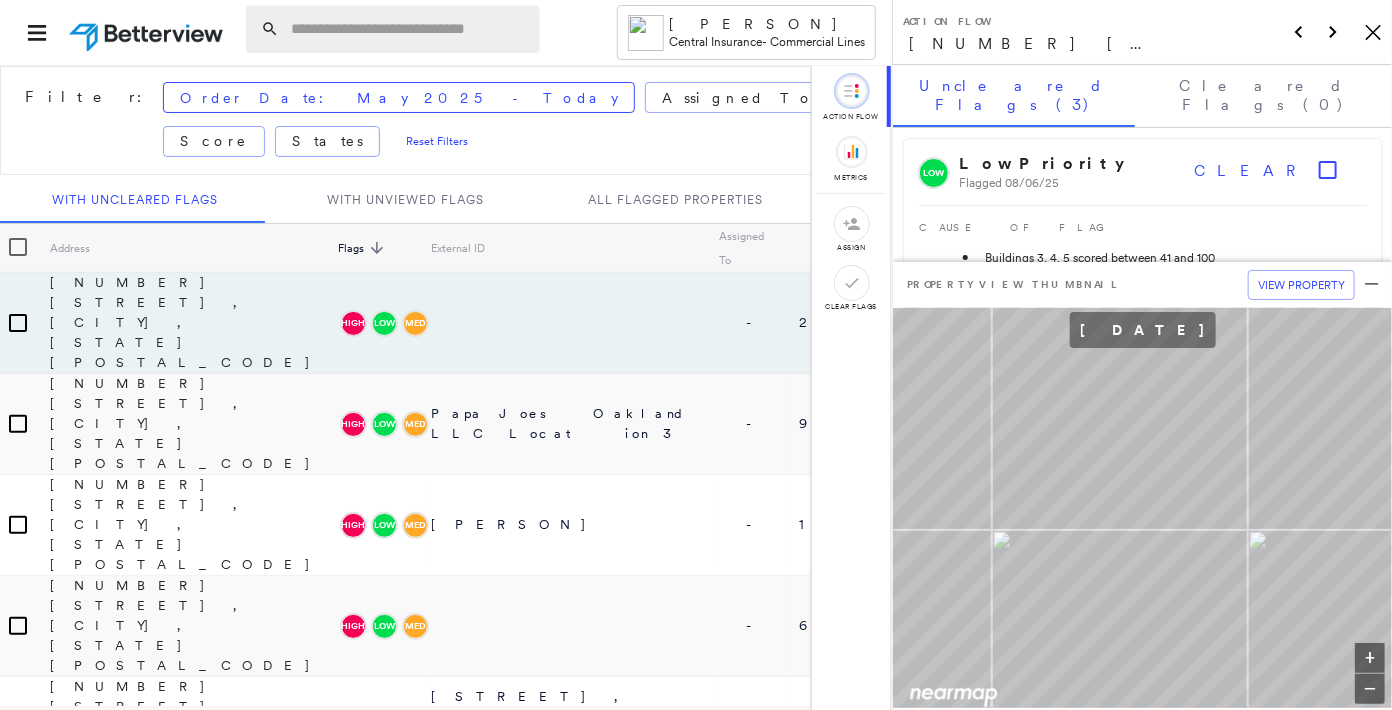 click at bounding box center [409, 29] 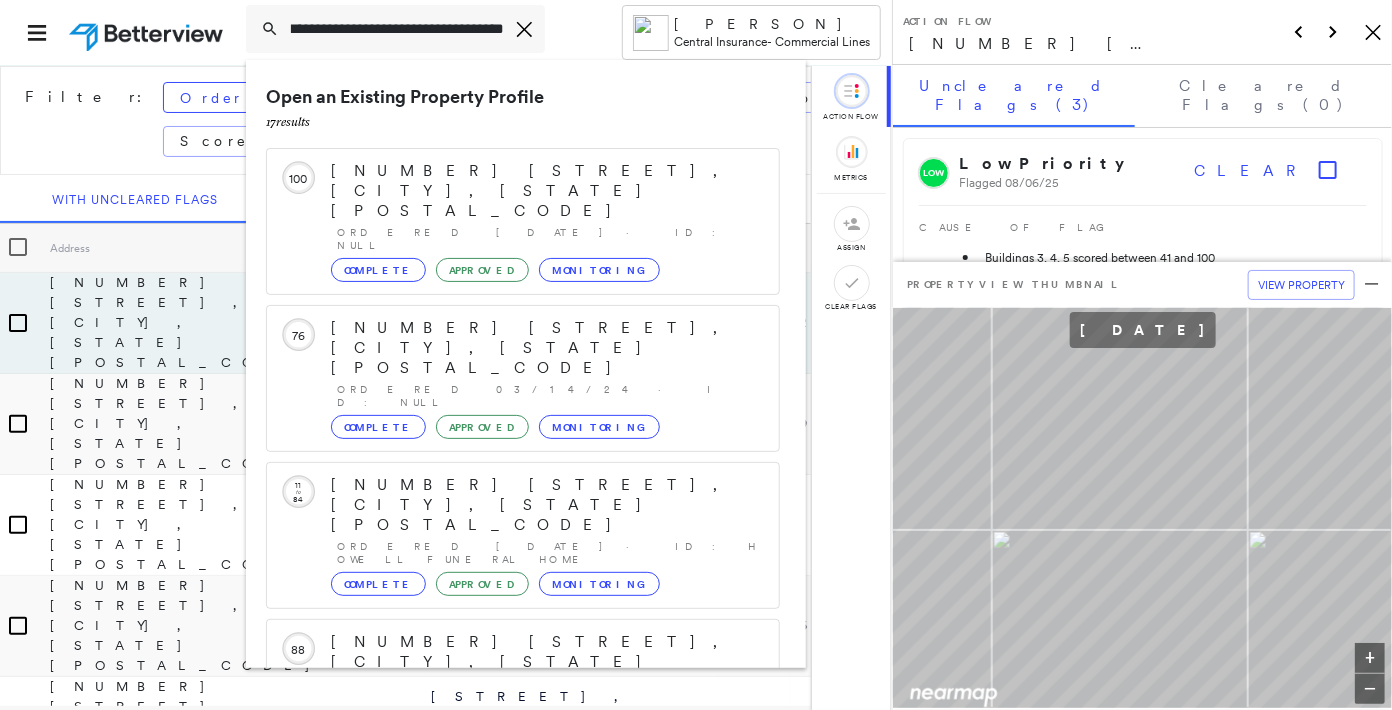 scroll, scrollTop: 0, scrollLeft: 11, axis: horizontal 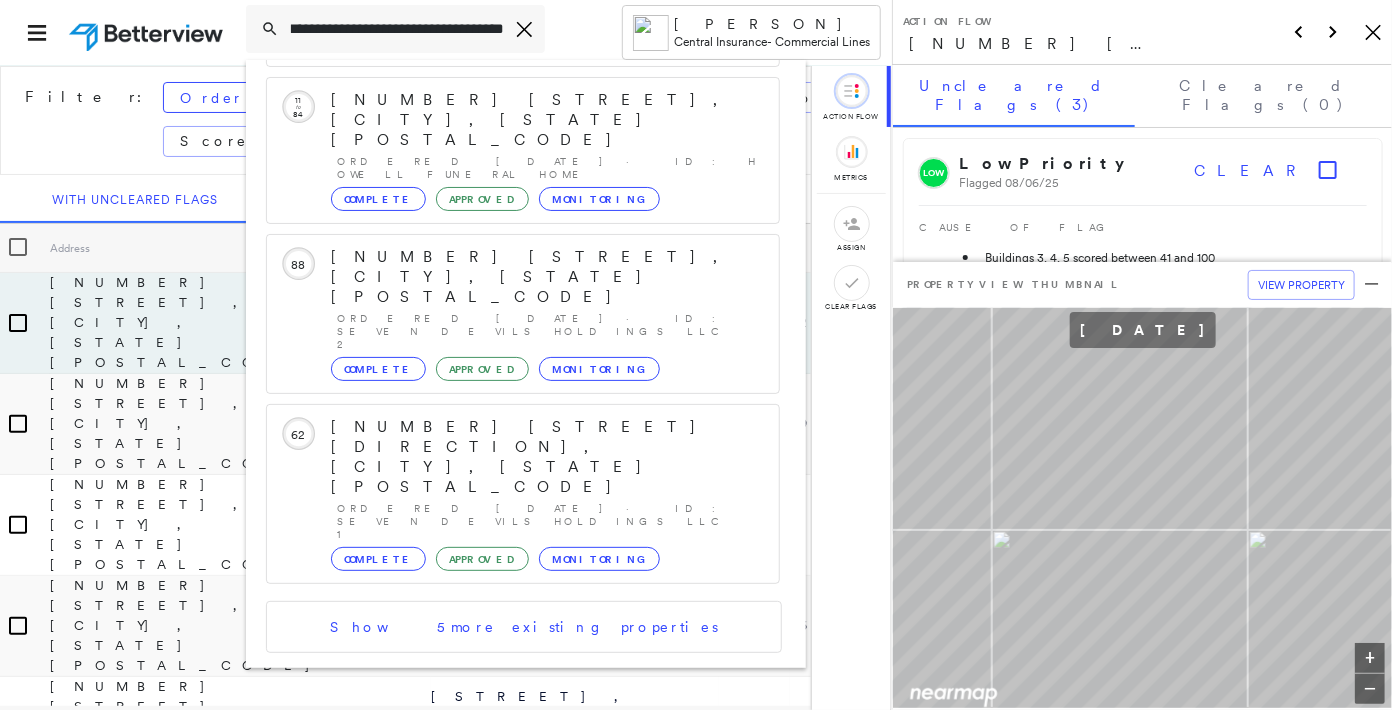 type on "**********" 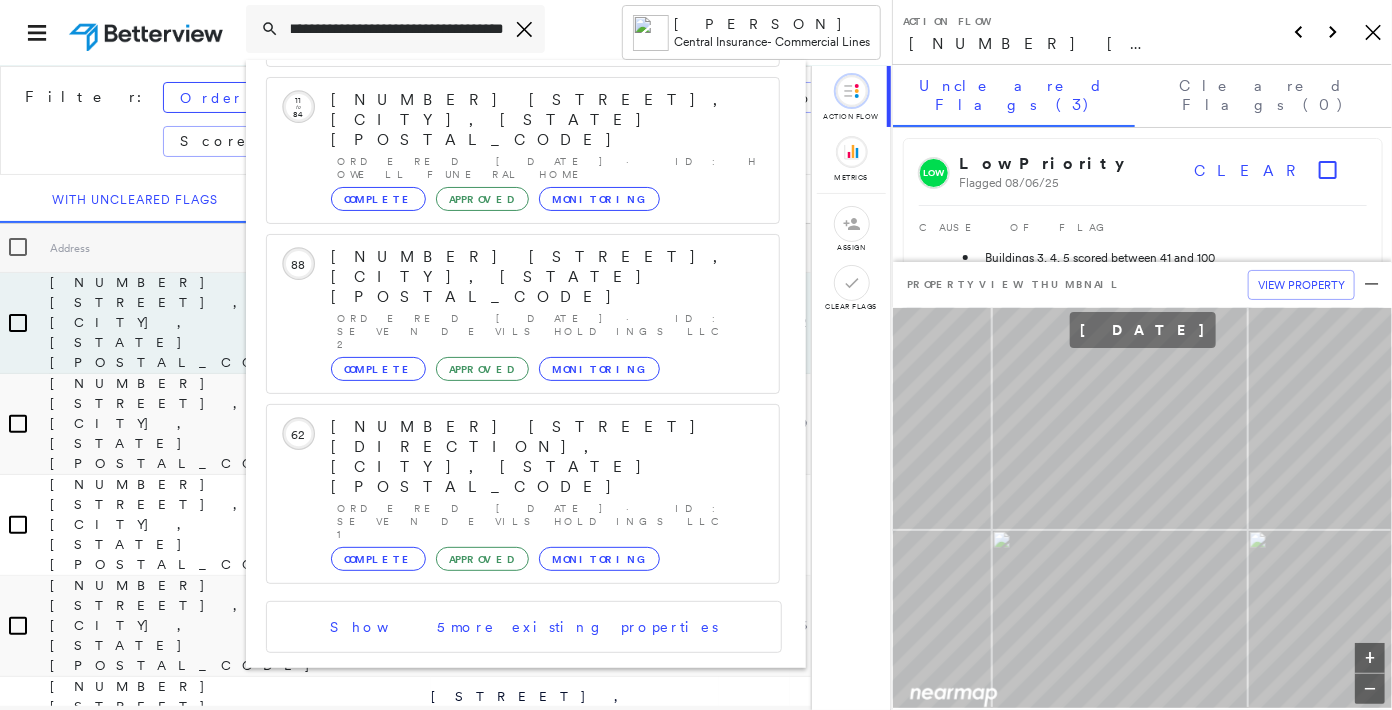 click 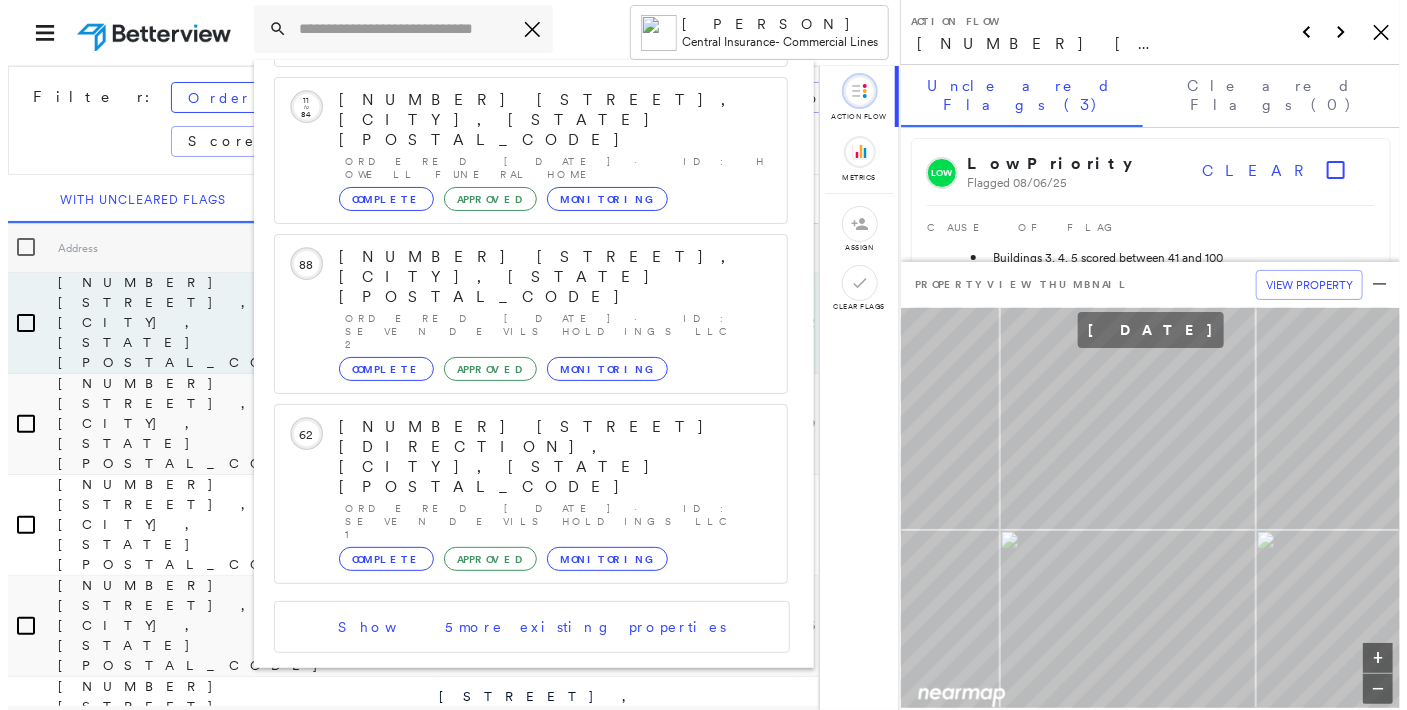 scroll, scrollTop: 0, scrollLeft: 0, axis: both 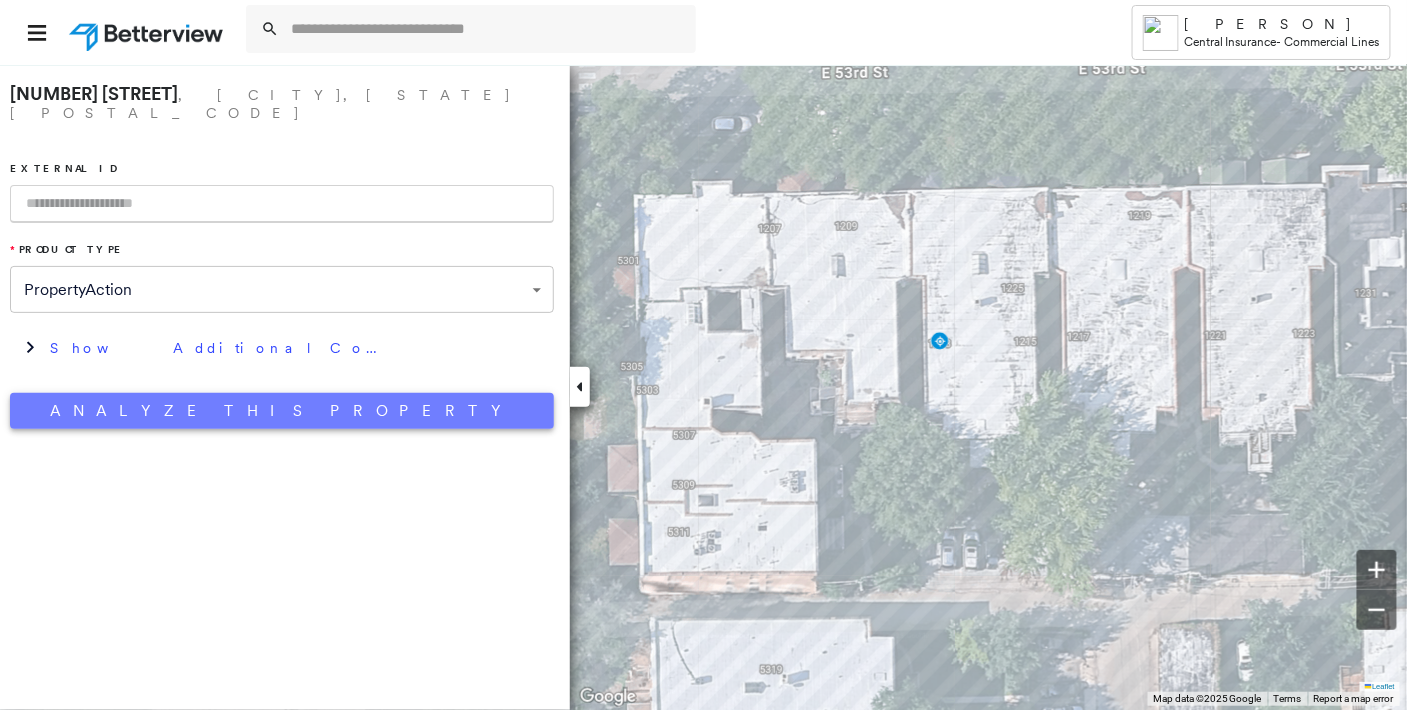 click on "Analyze This Property" at bounding box center [282, 411] 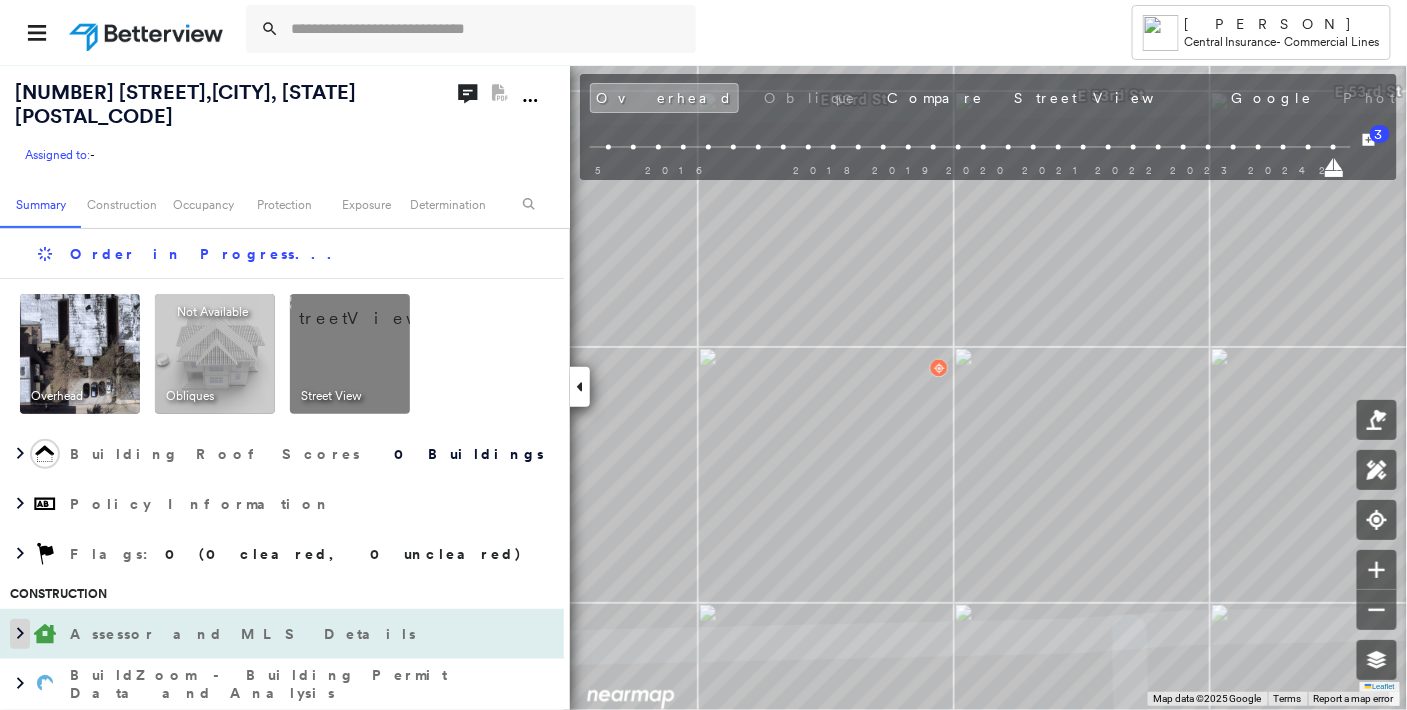 click 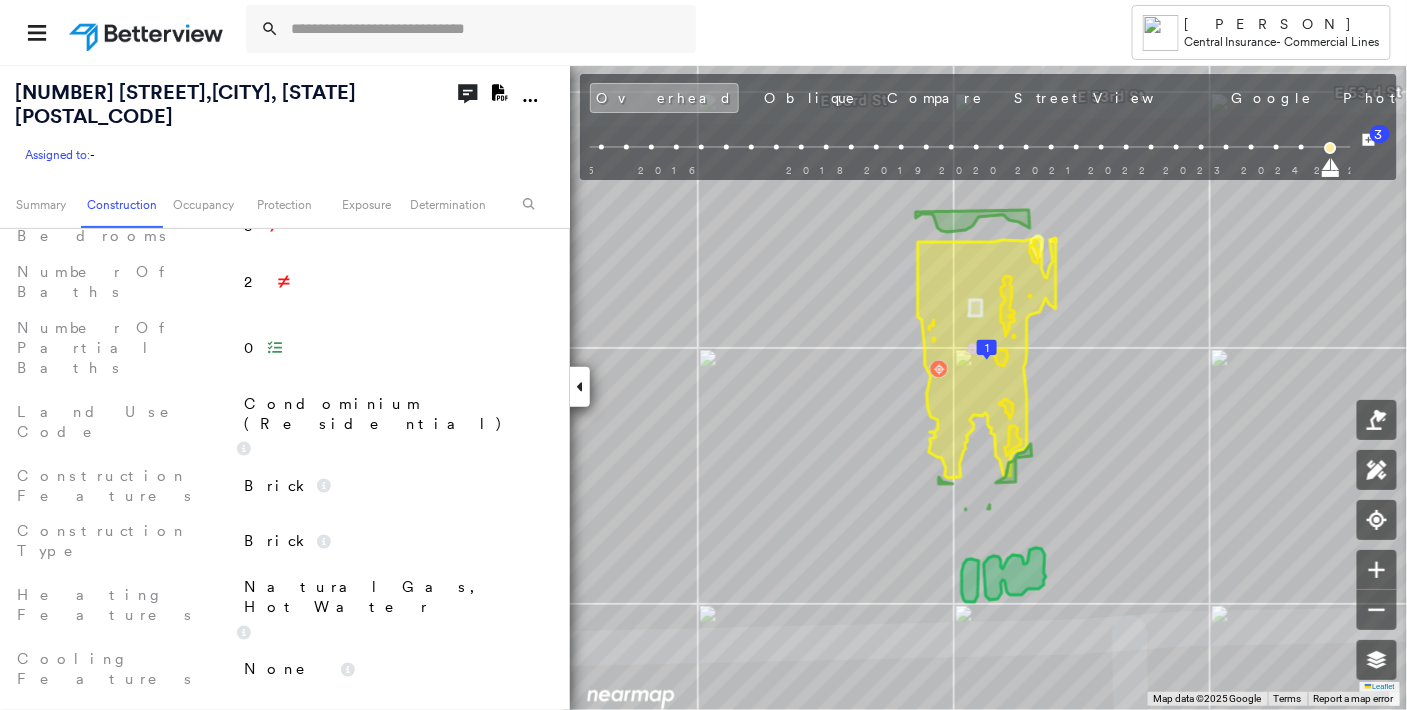 scroll, scrollTop: 1100, scrollLeft: 0, axis: vertical 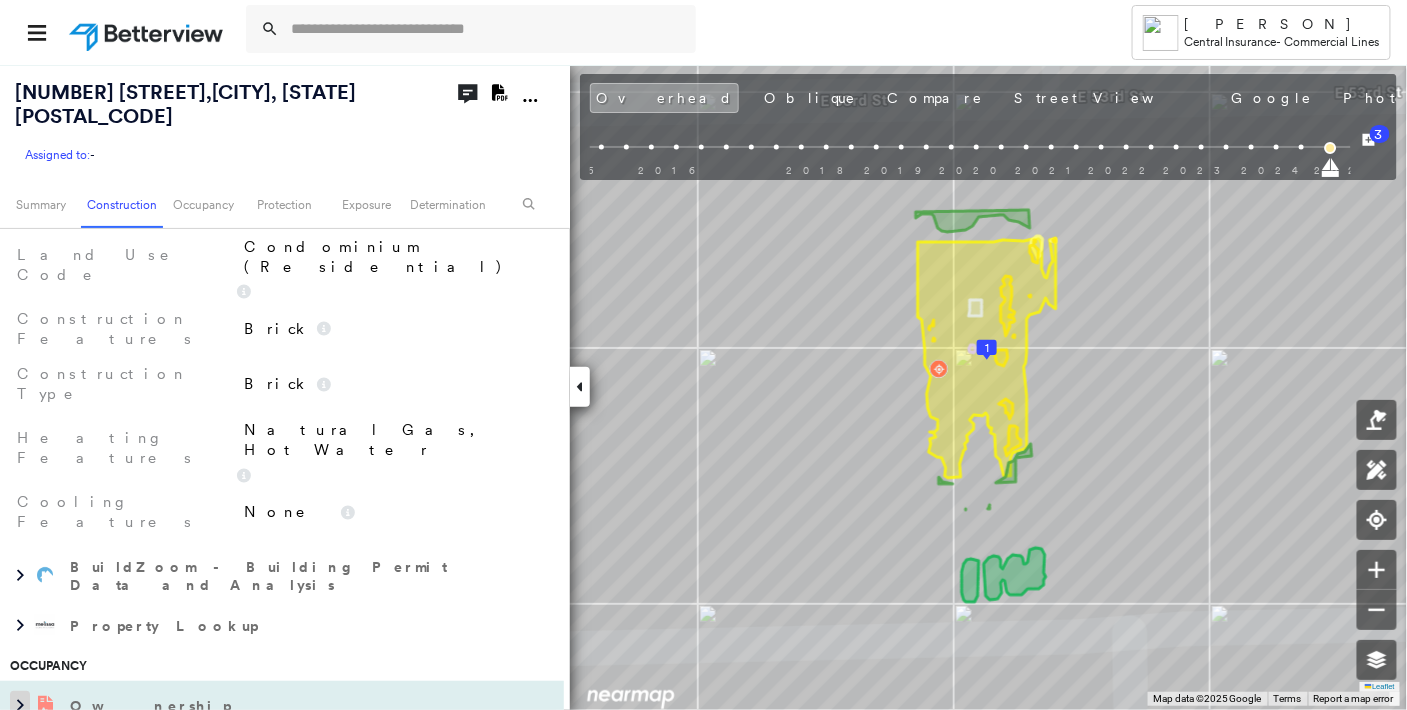 click at bounding box center [20, 706] 